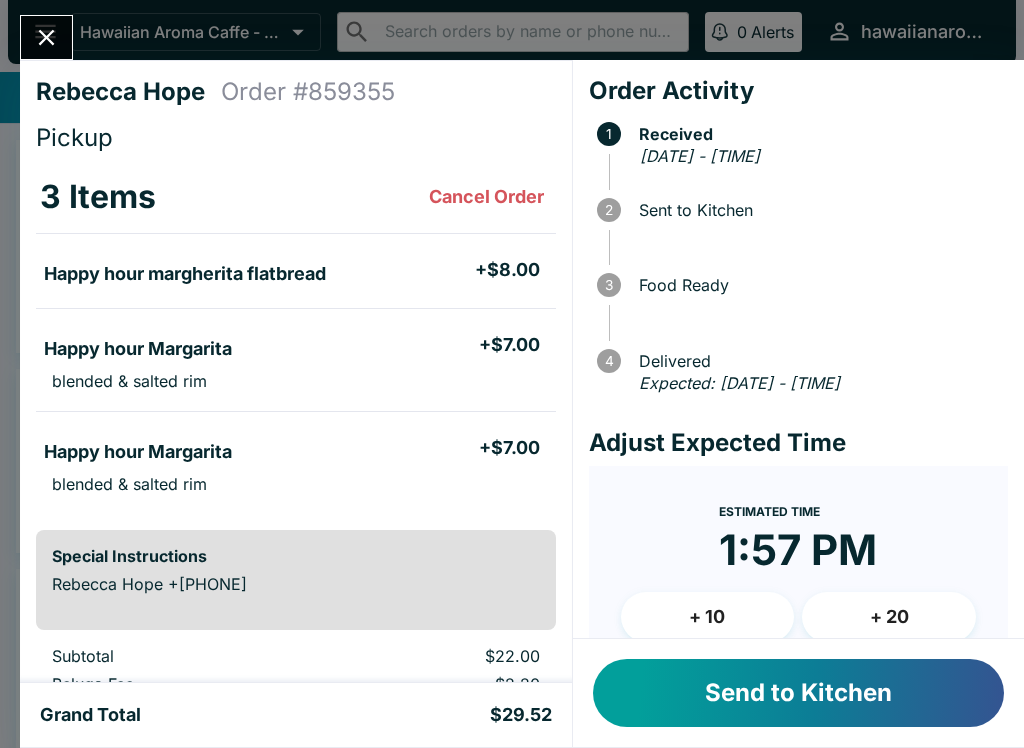 scroll, scrollTop: 0, scrollLeft: 0, axis: both 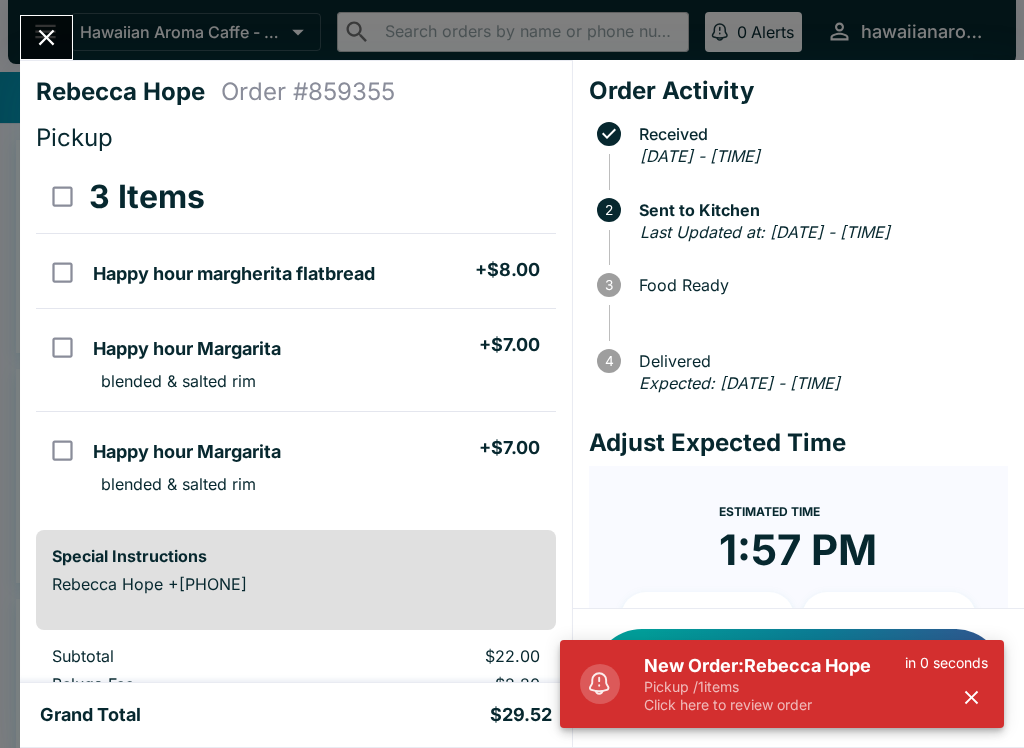 click on "Pickup   /  1  items" at bounding box center [774, 687] 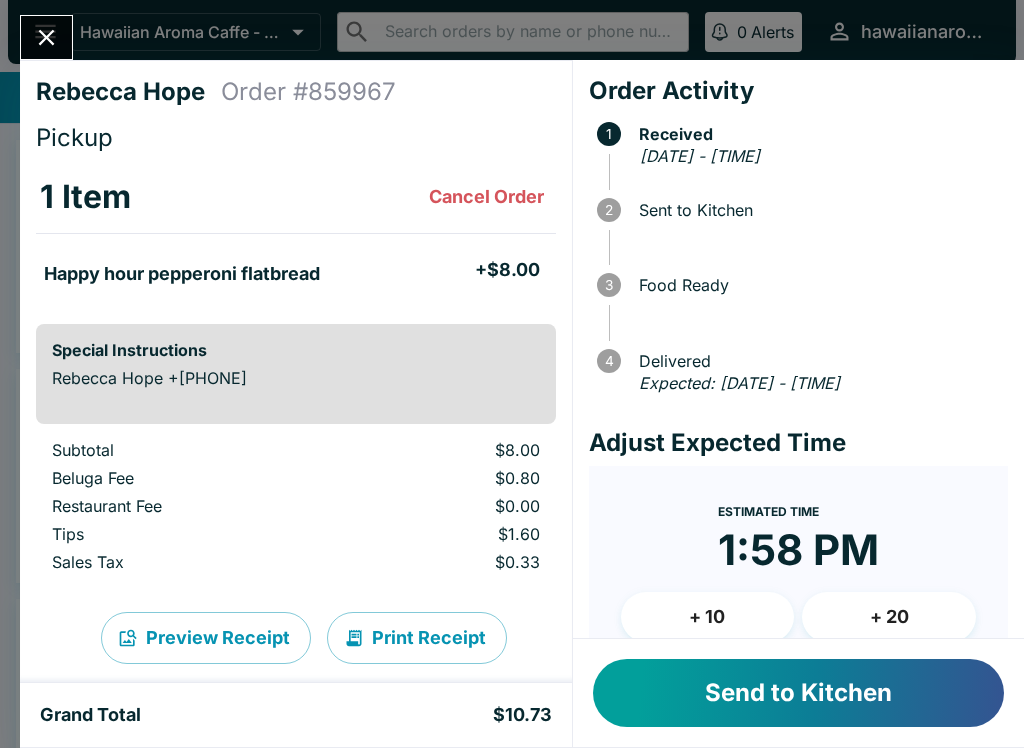 click on "Send to Kitchen" at bounding box center [798, 693] 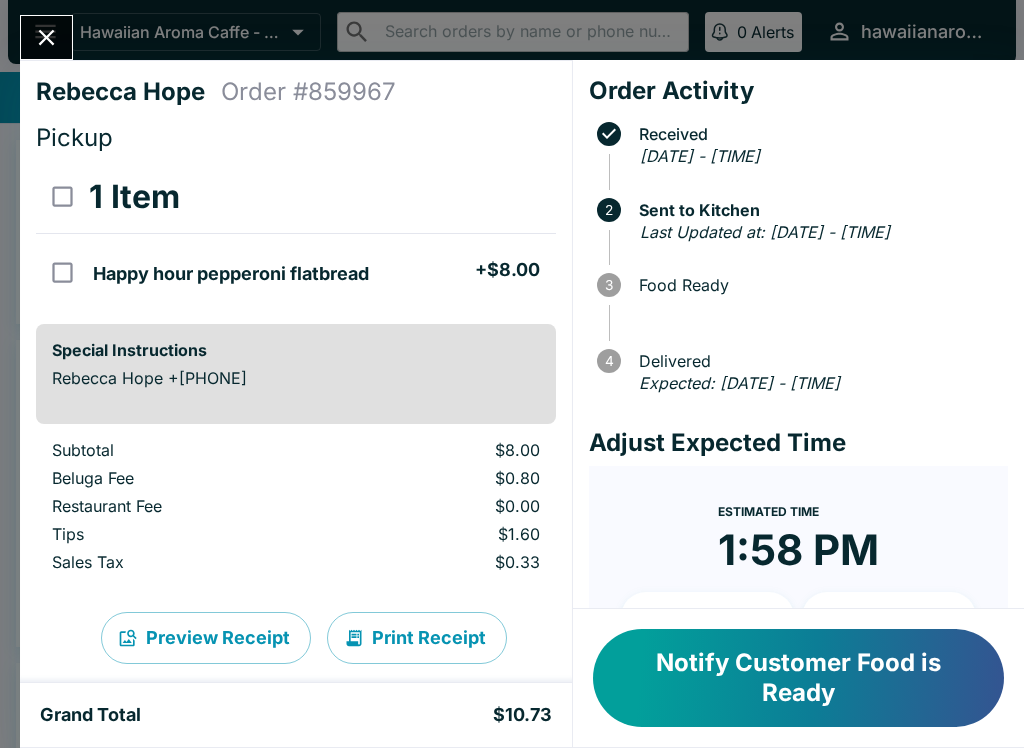 click 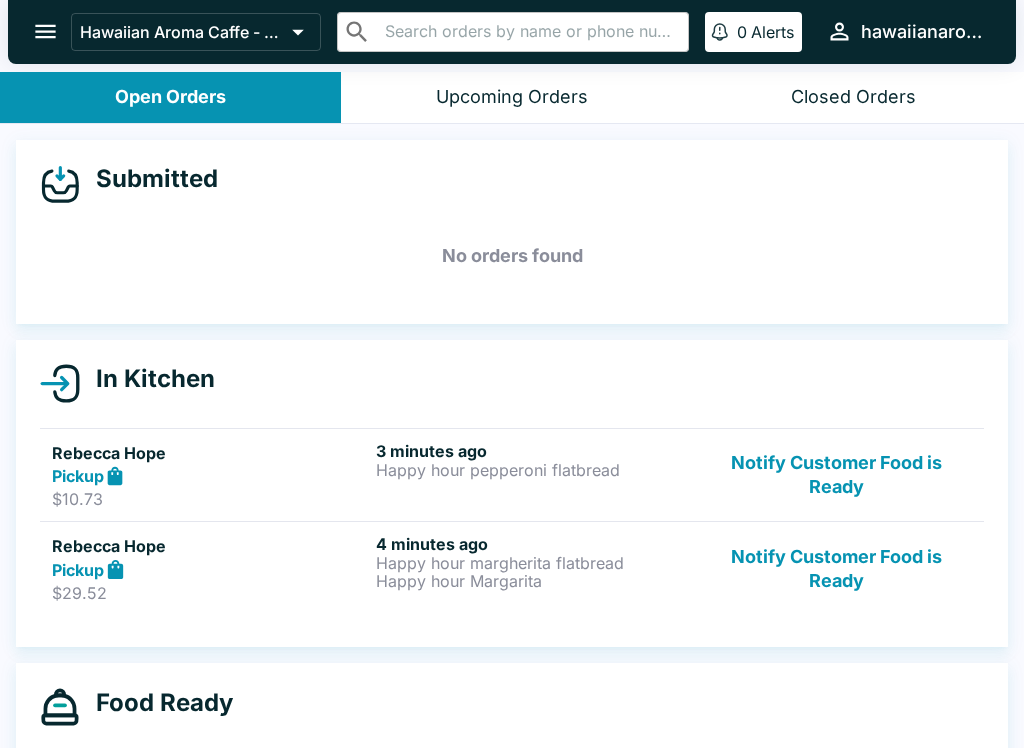 click on "Happy hour Margarita" at bounding box center (534, 581) 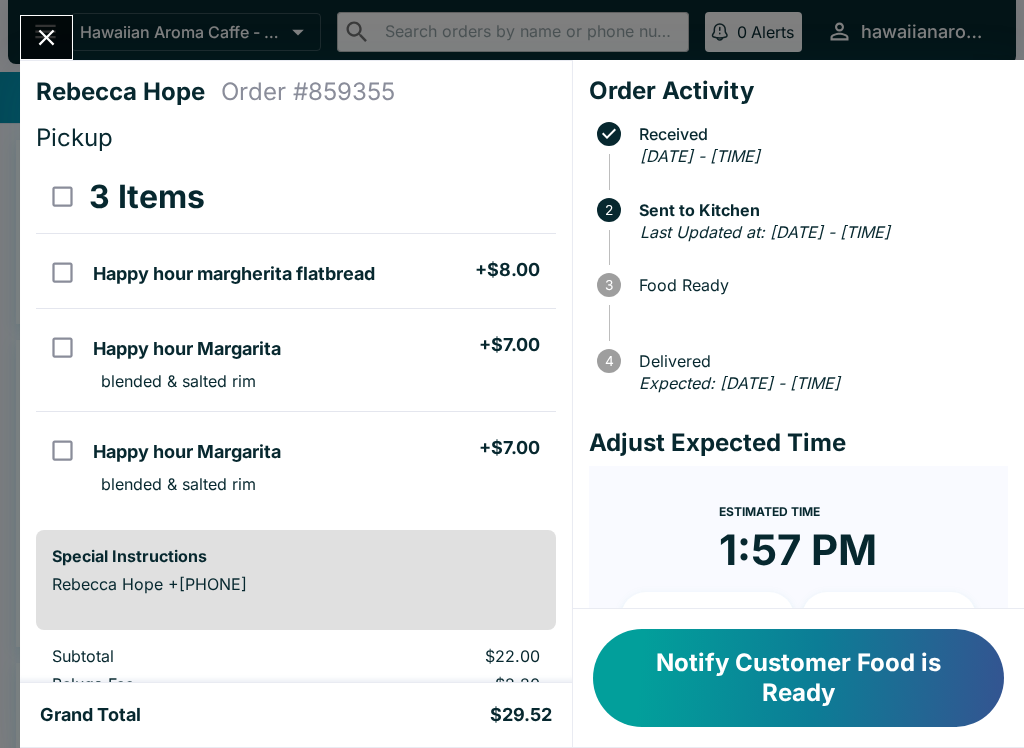 scroll, scrollTop: -1, scrollLeft: 0, axis: vertical 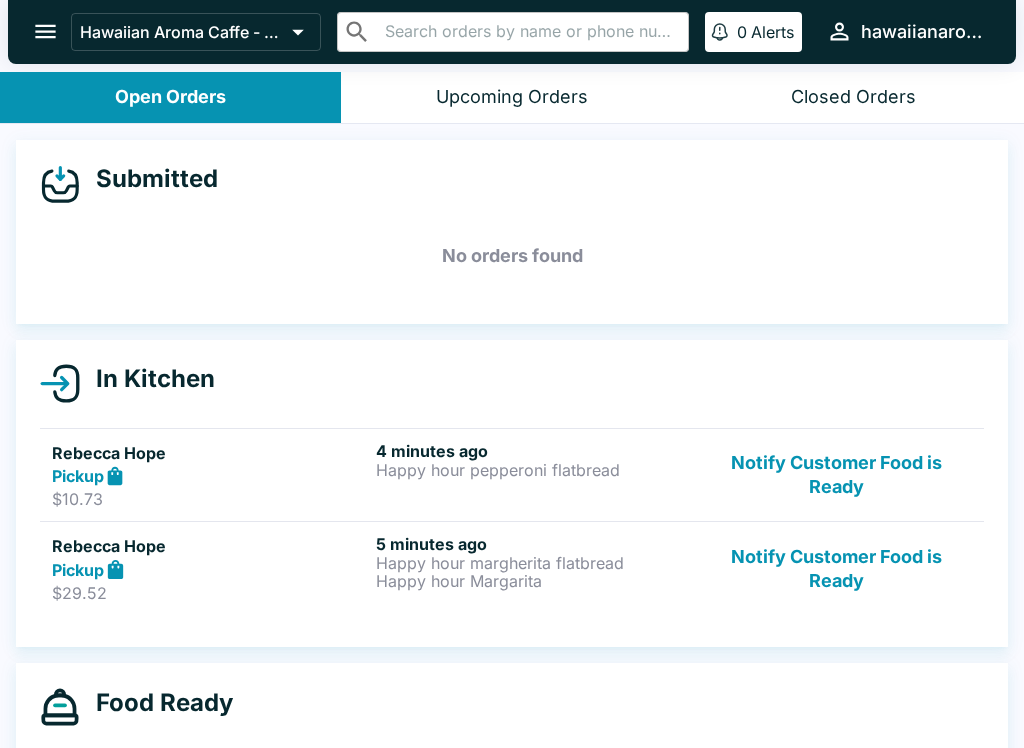 click on "Happy hour pepperoni flatbread" at bounding box center (534, 470) 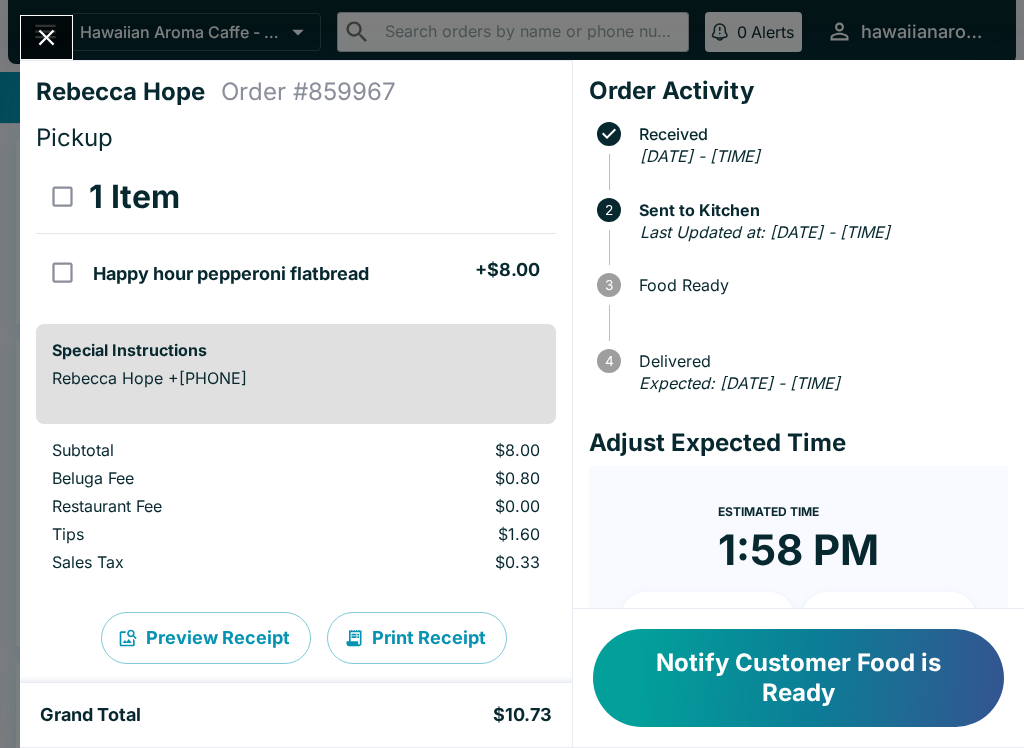click on "Notify Customer Food is Ready" at bounding box center [798, 678] 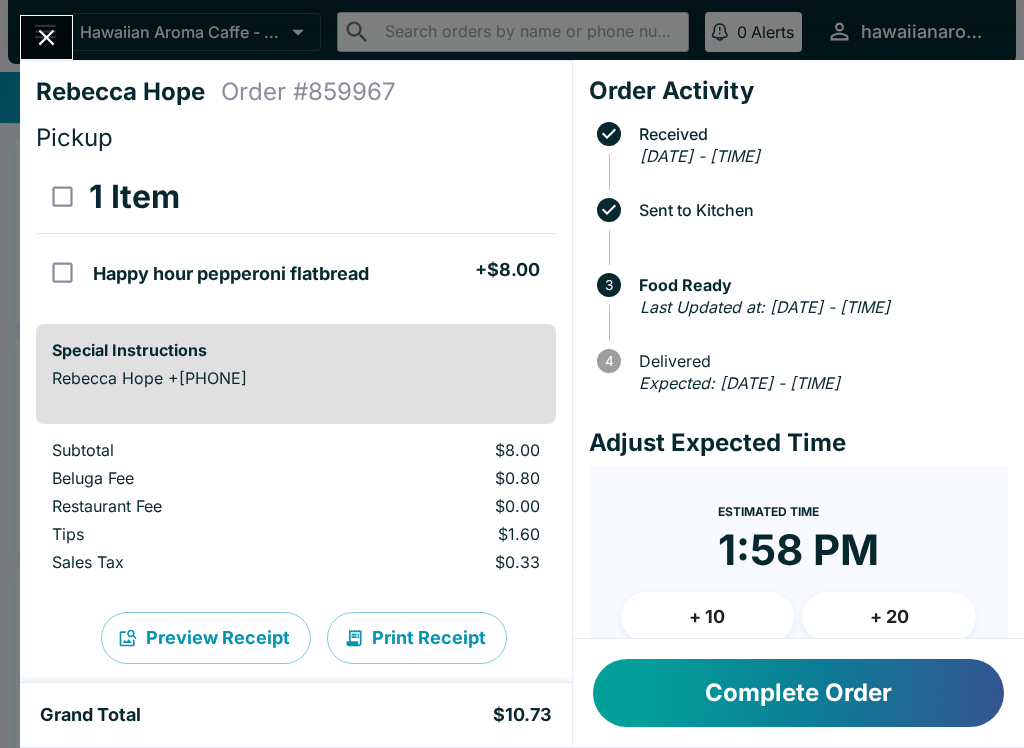 scroll, scrollTop: -1, scrollLeft: 0, axis: vertical 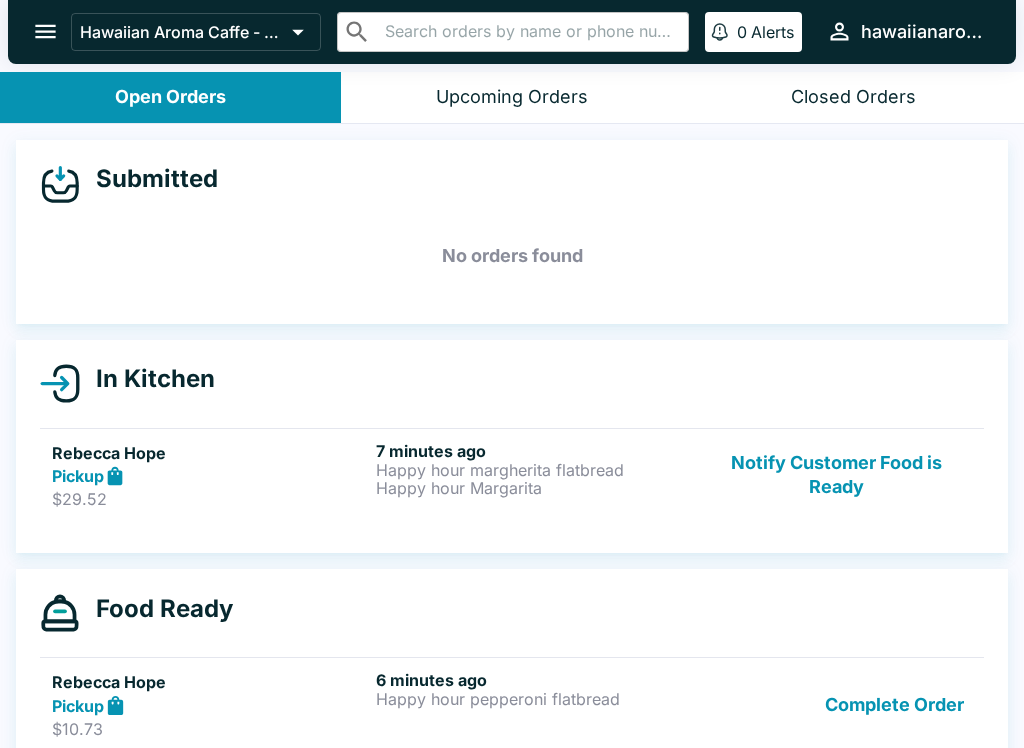 click on "Happy hour Margarita" at bounding box center [534, 488] 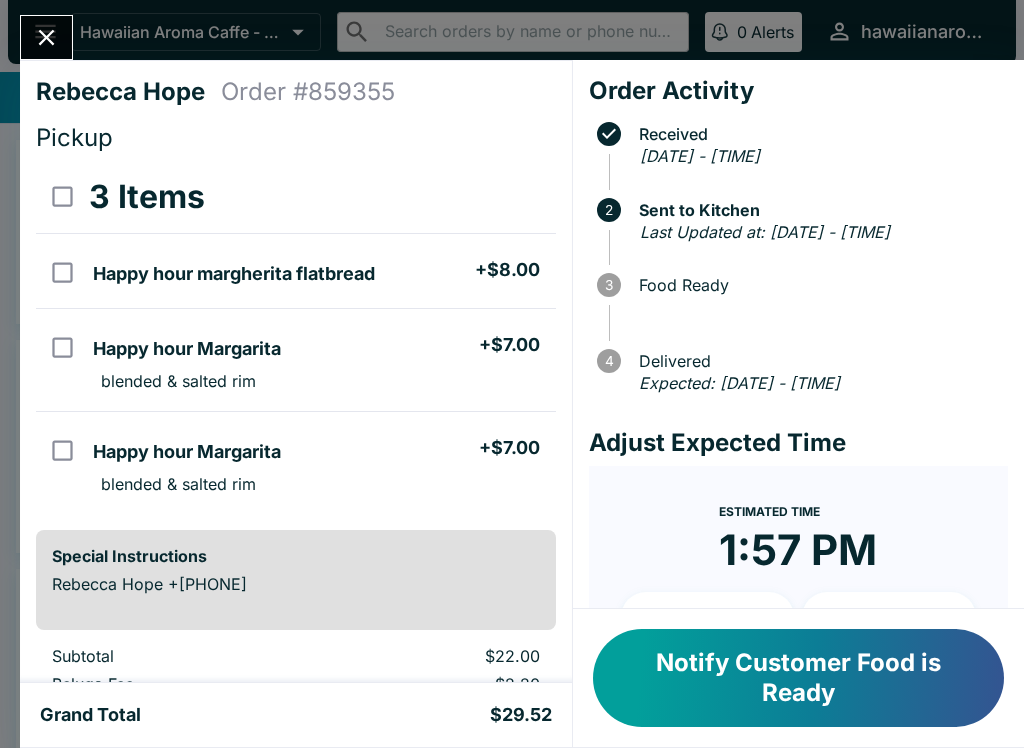 click on "Notify Customer Food is Ready" at bounding box center [798, 678] 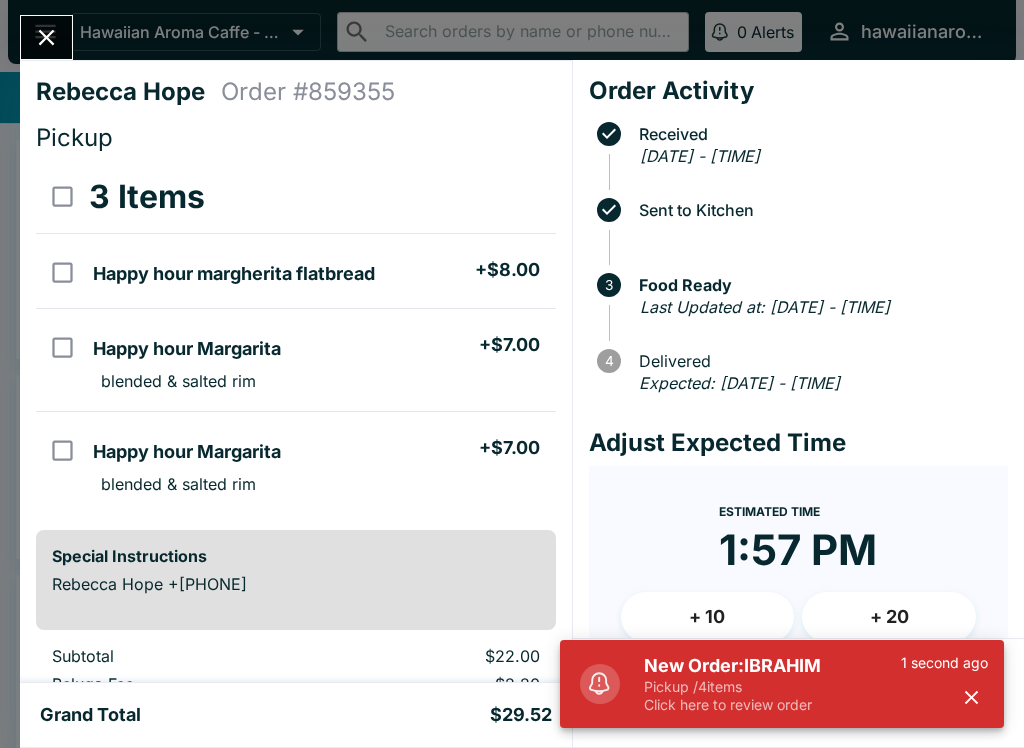 click on "Pickup   /  4  items" at bounding box center [772, 687] 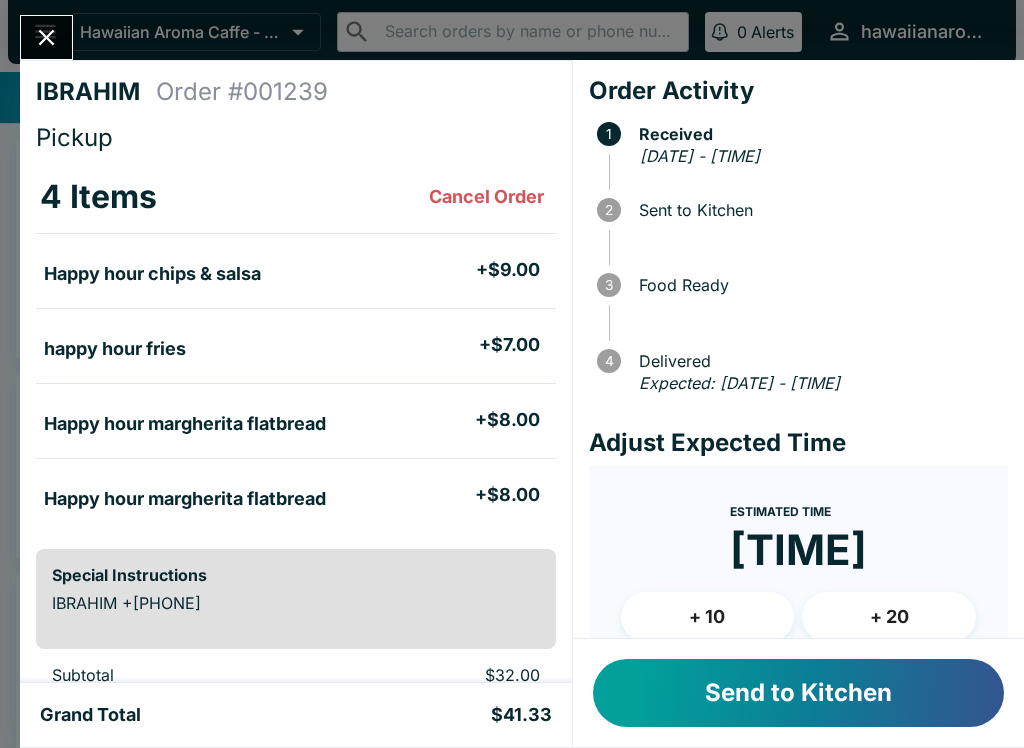 click on "Send to Kitchen" at bounding box center (798, 693) 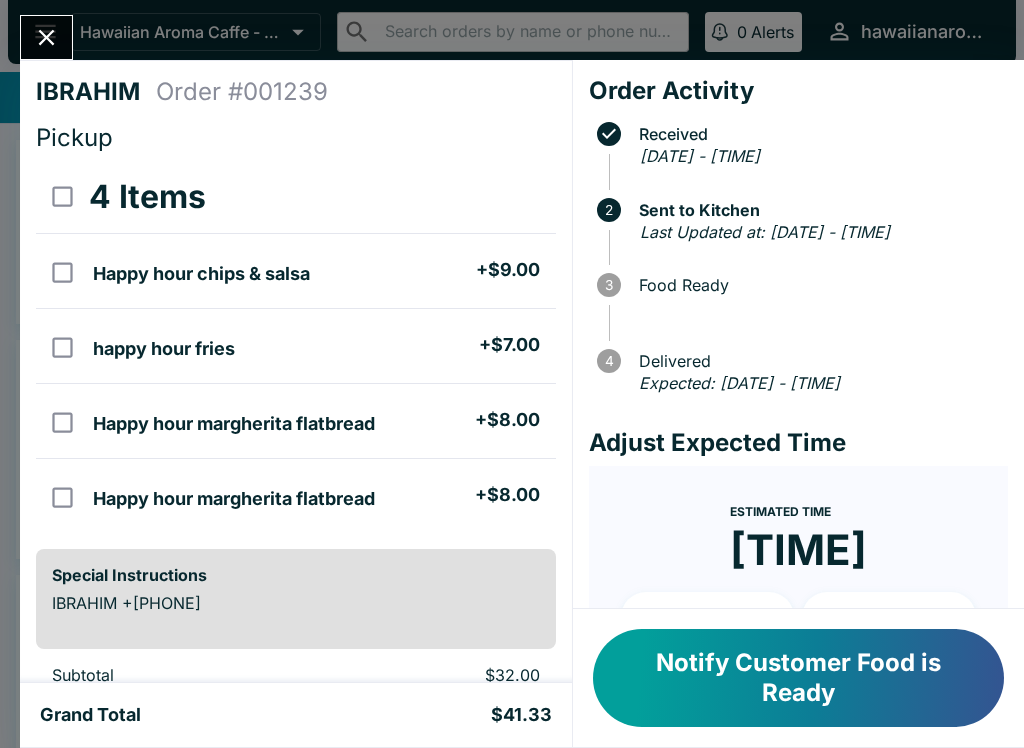 click 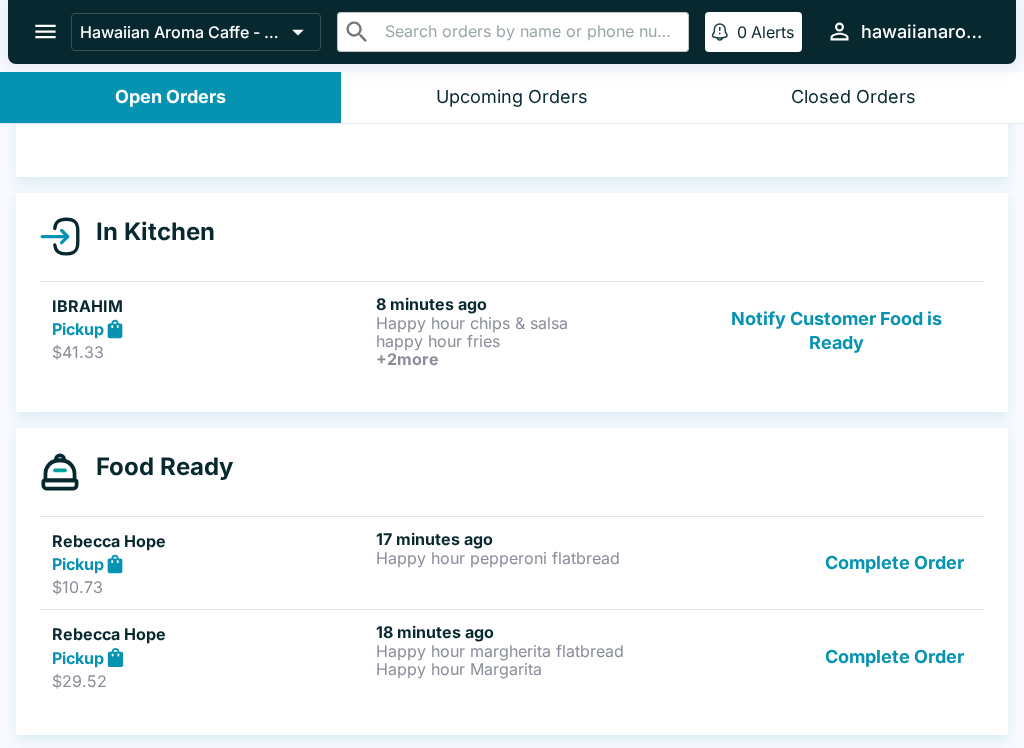 scroll, scrollTop: 147, scrollLeft: 0, axis: vertical 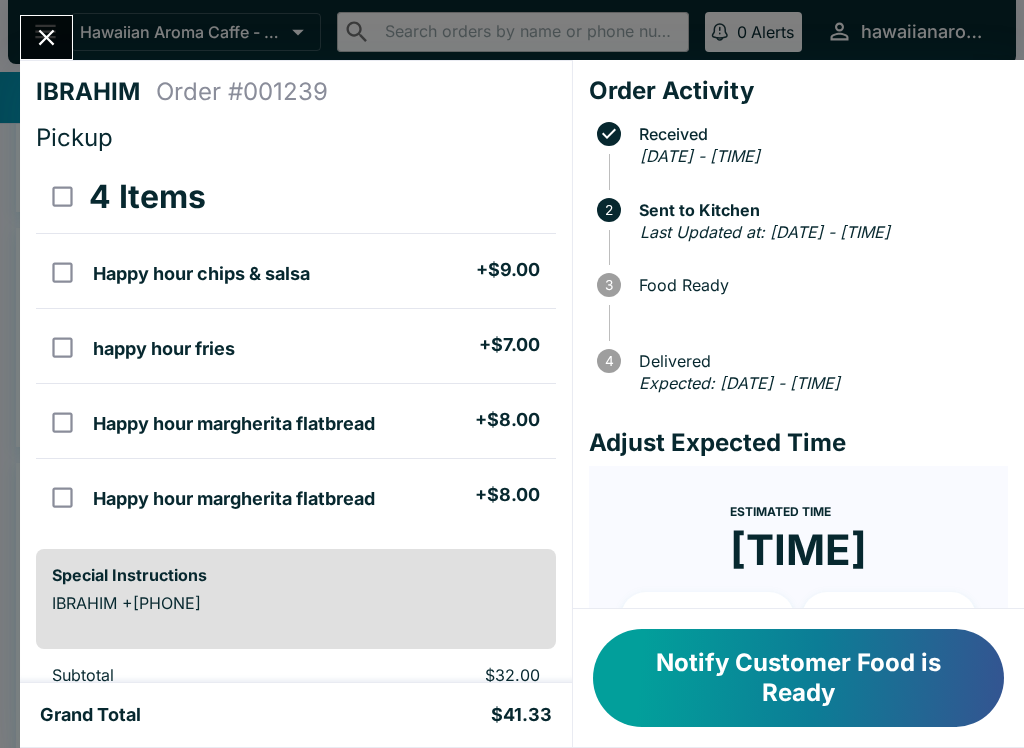 click on "IBRAHIM Order # 001239 Pickup 4 Items Happy hour chips & salsa + $9.00 happy hour fries + $7.00 Happy hour margherita flatbread + $8.00 Happy hour margherita flatbread + $8.00 Special Instructions IBRAHIM +[PHONE] Subtotal $32.00 Beluga Fee $3.20 Restaurant Fee $0.00 Tips $4.80 Sales Tax $1.33 Preview Receipt Print Receipt Grand Total $41.33 Order Activity Received Sun Aug 03 2025 - 2:02:03 PM 2 Sent to Kitchen Last Updated at: Sun Aug 03 2025 - 2:02:13 PM 3 Food Ready   4 Delivered Expected: Sun Aug 03 2025 - 2:07:03 PM Adjust Expected Time Estimated Time 2:07 PM + 10 + 20 Reset Update ETA Notify Customer Food is Ready" at bounding box center (512, 374) 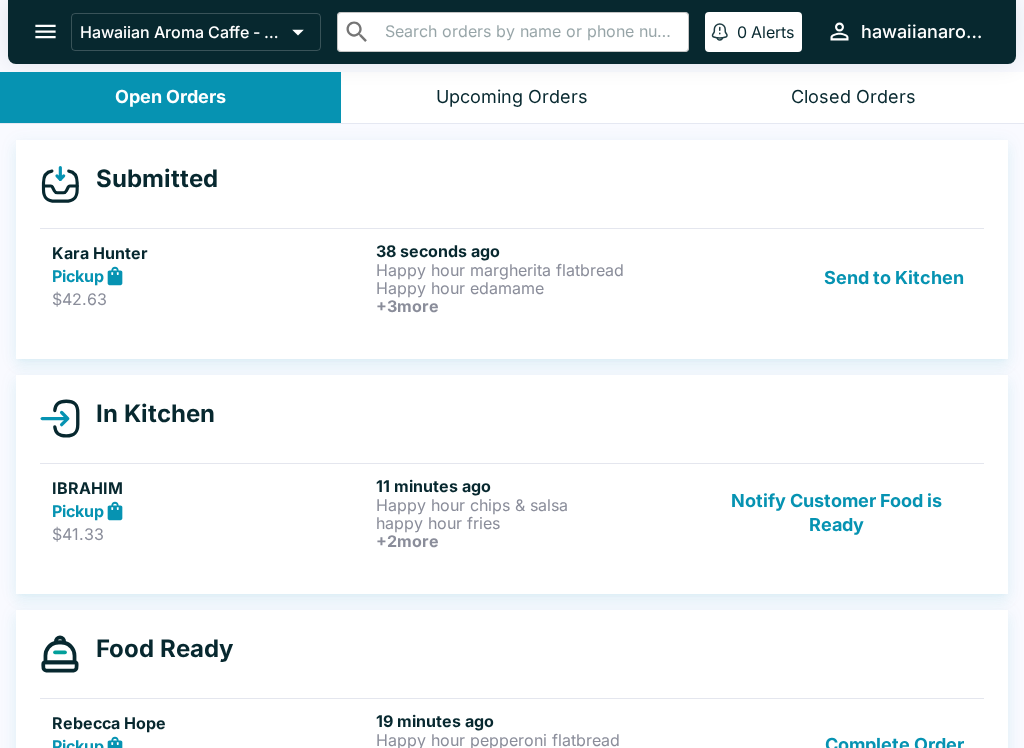 scroll, scrollTop: 0, scrollLeft: 0, axis: both 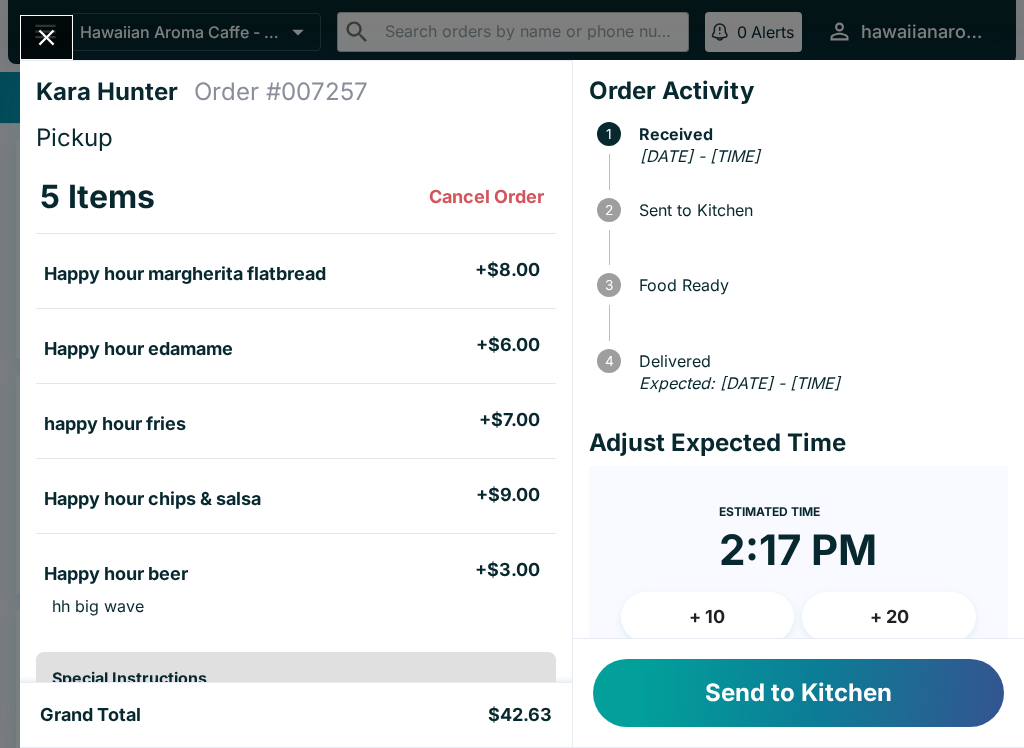 click on "Send to Kitchen" at bounding box center [798, 693] 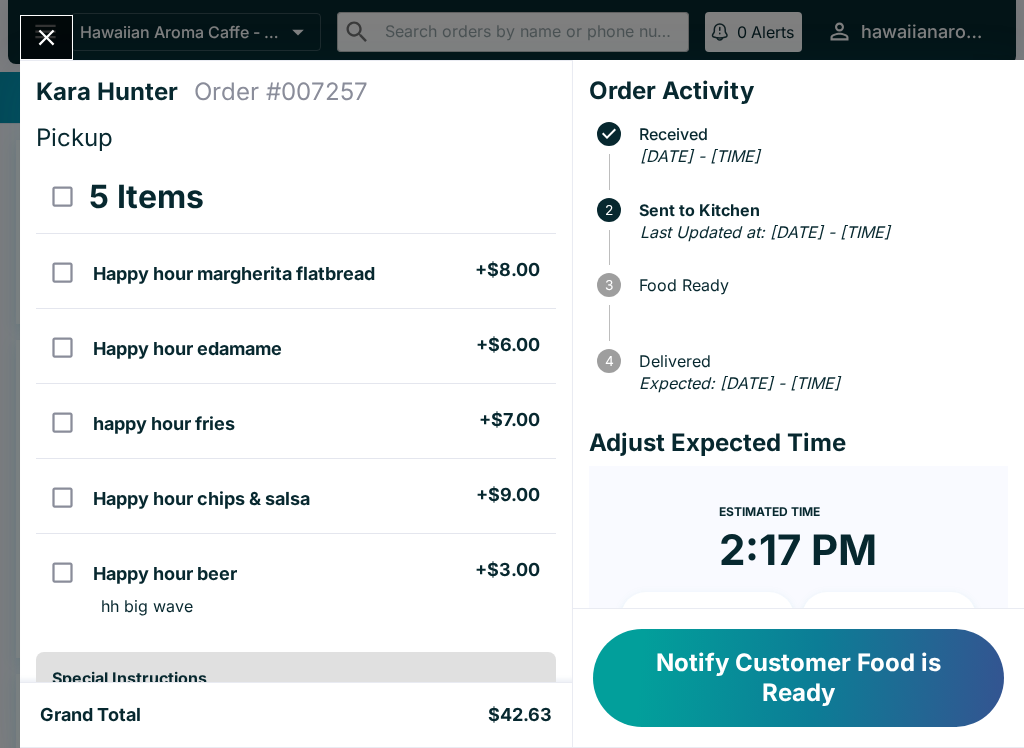 click at bounding box center [46, 37] 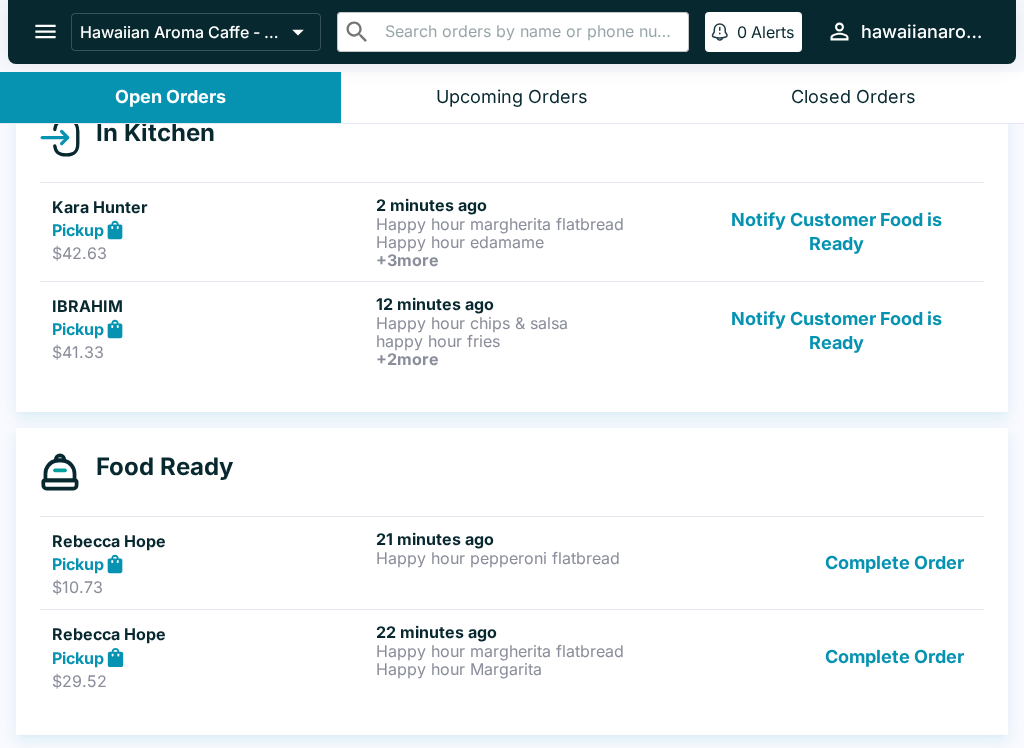 scroll, scrollTop: 246, scrollLeft: 0, axis: vertical 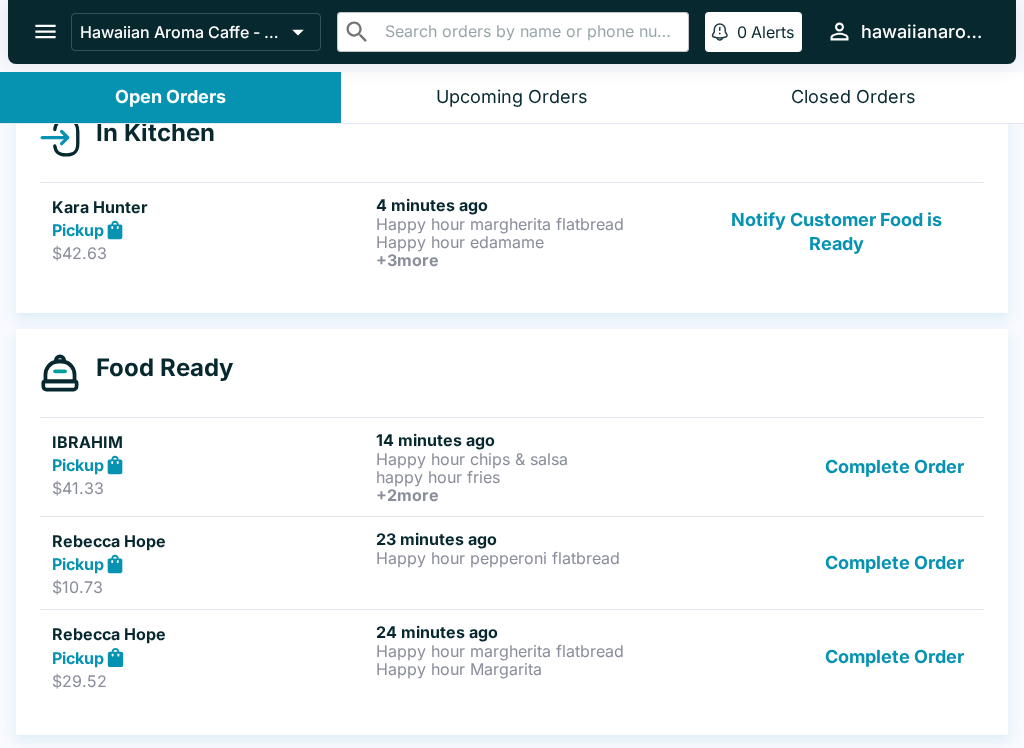 click on "In Kitchen Kara Hunter Pickup $42.63 4 minutes ago Happy hour margherita flatbread Happy hour edamame + 3  more Notify Customer Food is Ready IBRAHIM Pickup $41.33 12 minutes ago Happy hour chips & salsa happy hour fries + 2  more Notify Customer Food is Ready" at bounding box center (512, 203) 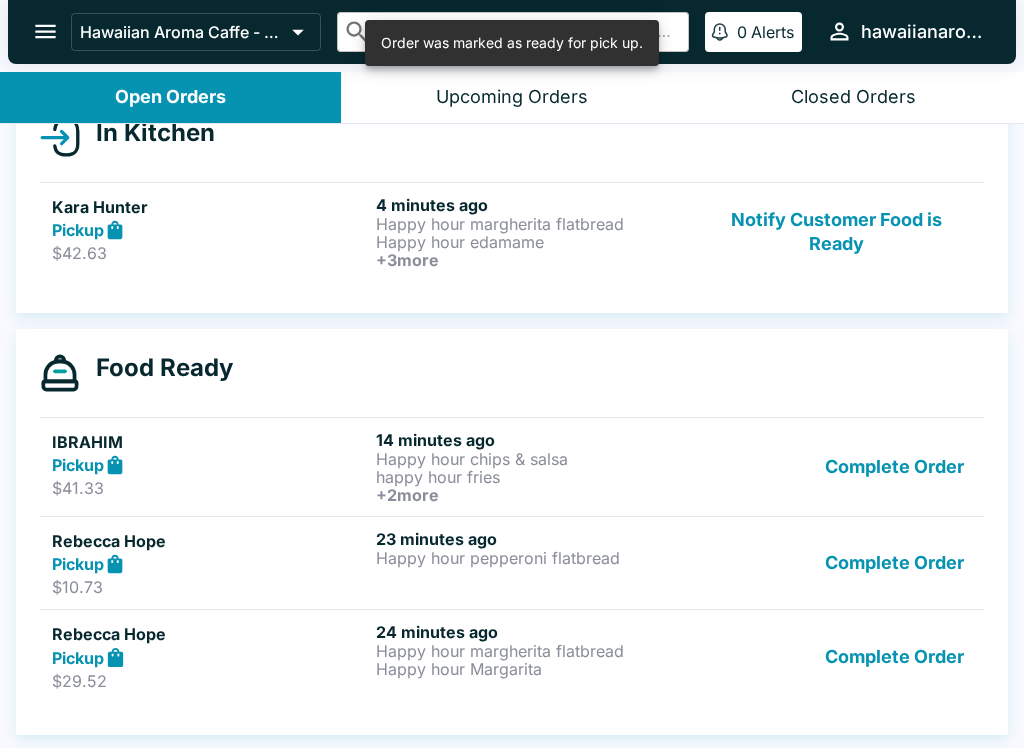 click on "Complete Order" at bounding box center [894, 467] 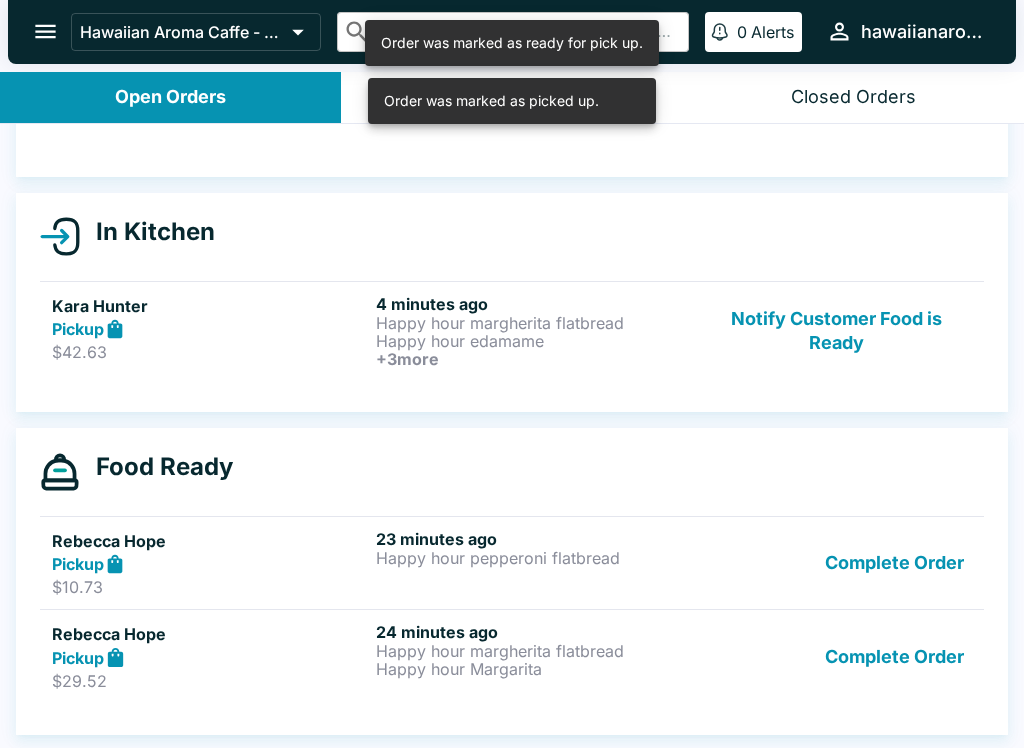 click on "Complete Order" at bounding box center [894, 563] 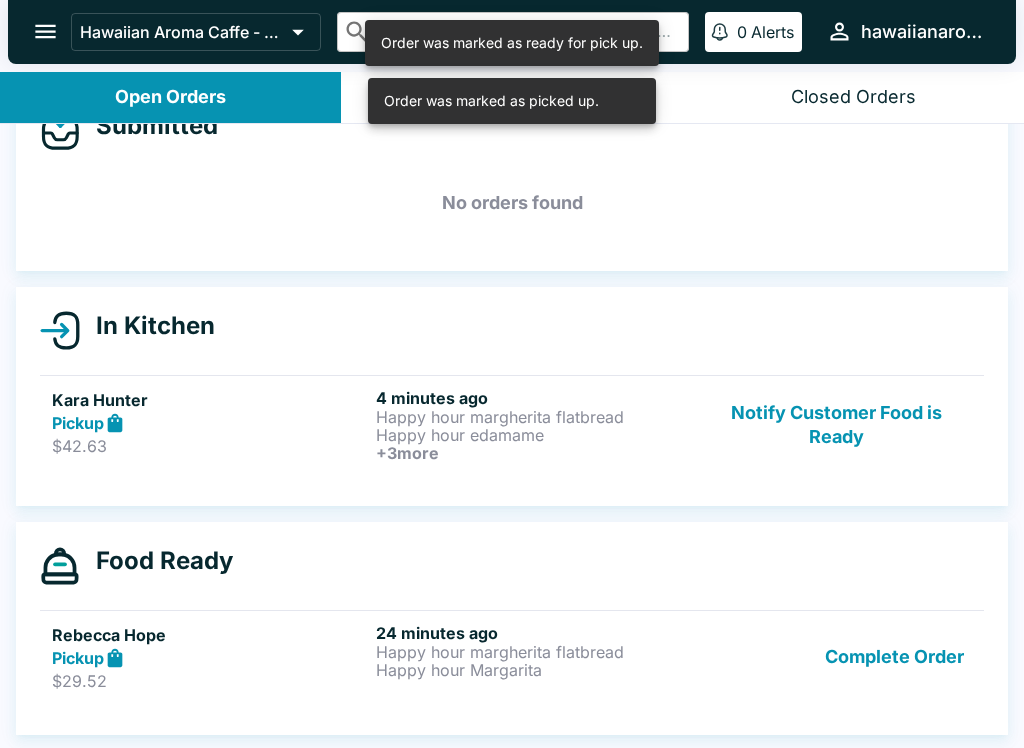 click on "Rebecca Hope Pickup $10.73 23 minutes ago Happy hour pepperoni flatbread Complete Order Rebecca Hope Pickup $29.52 24 minutes ago Happy hour margherita flatbread Happy hour Margarita Complete Order" at bounding box center [512, 657] 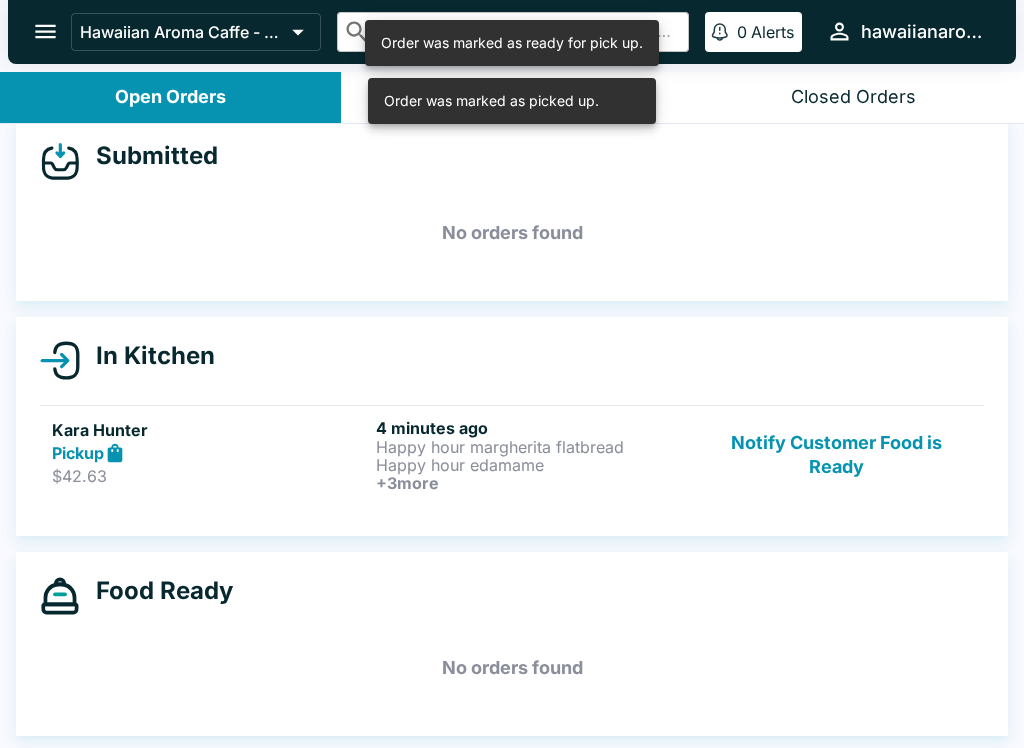 scroll, scrollTop: 23, scrollLeft: 0, axis: vertical 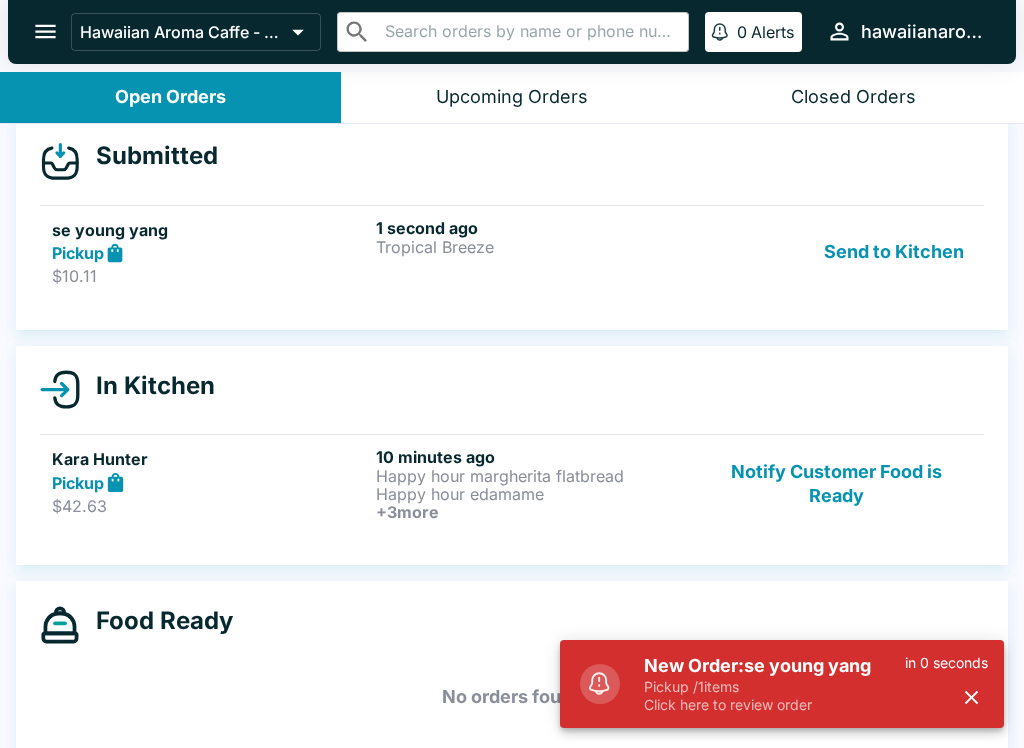 click on "Pickup   /  1  items" at bounding box center (774, 687) 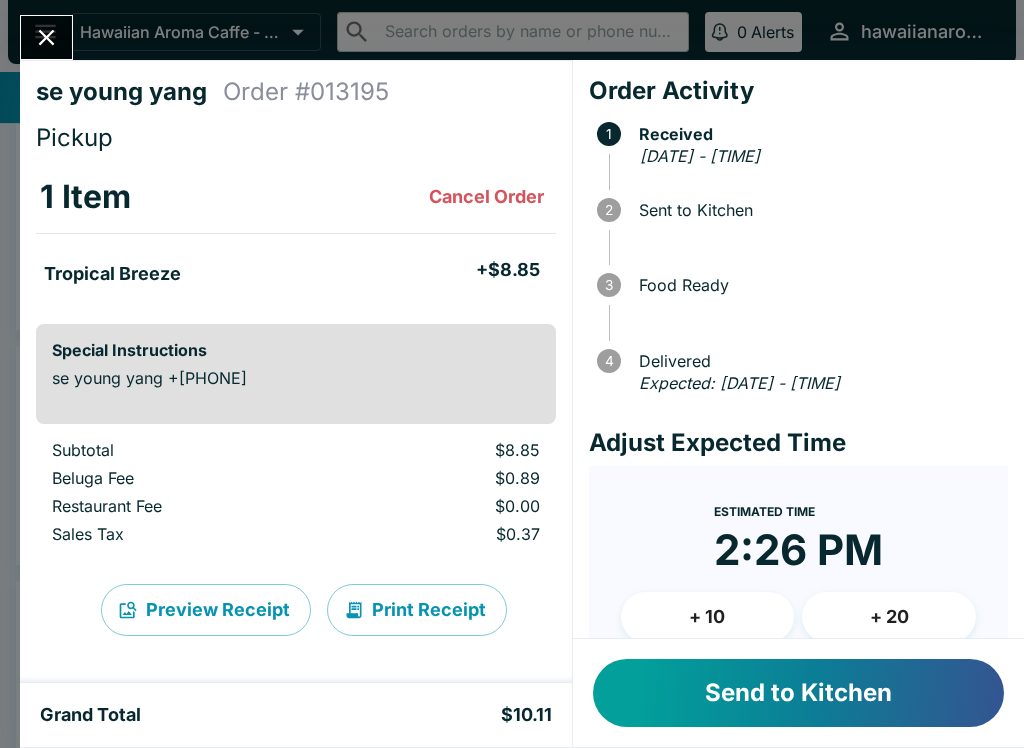 click on "Send to Kitchen" at bounding box center (798, 693) 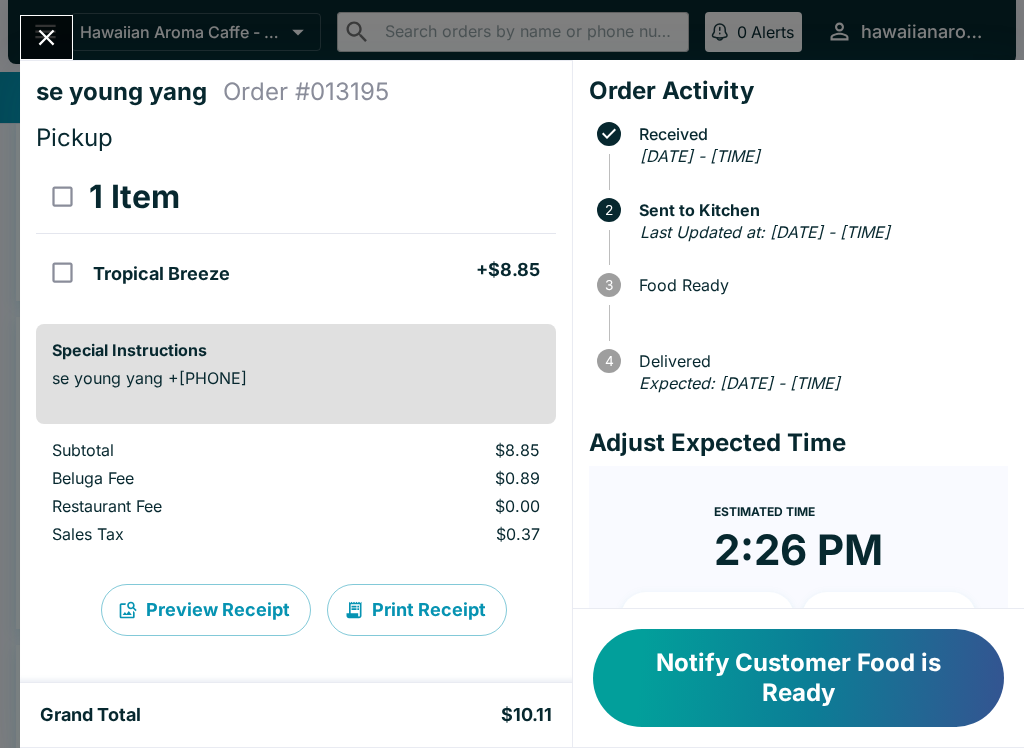 click 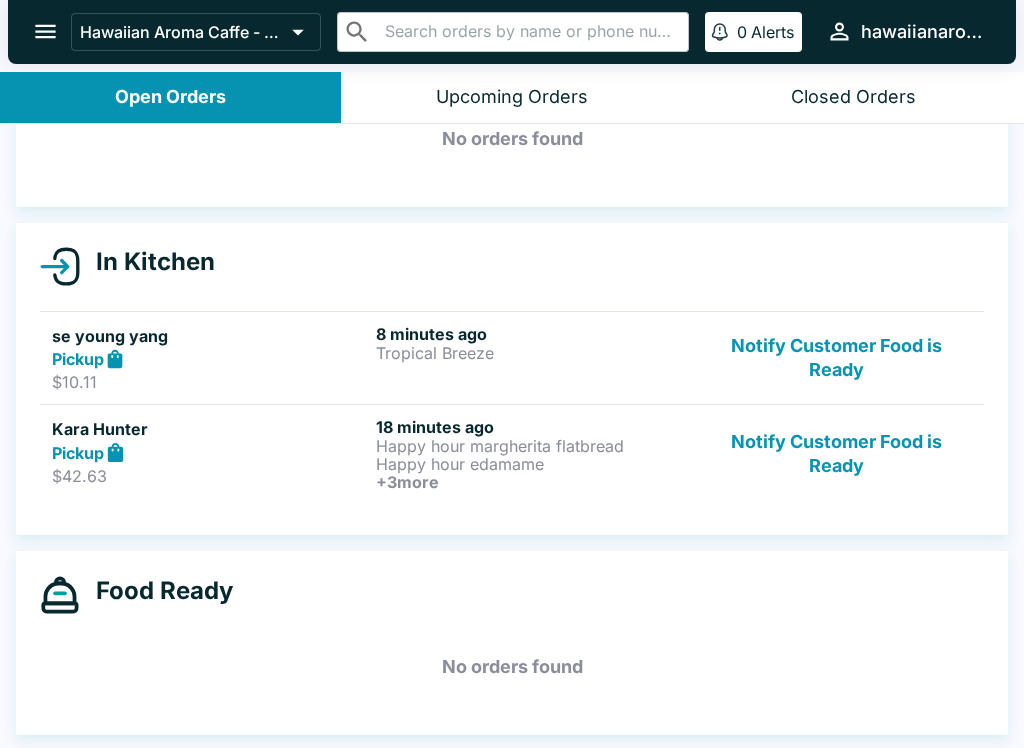 click on "Notify Customer Food is Ready" at bounding box center (836, 454) 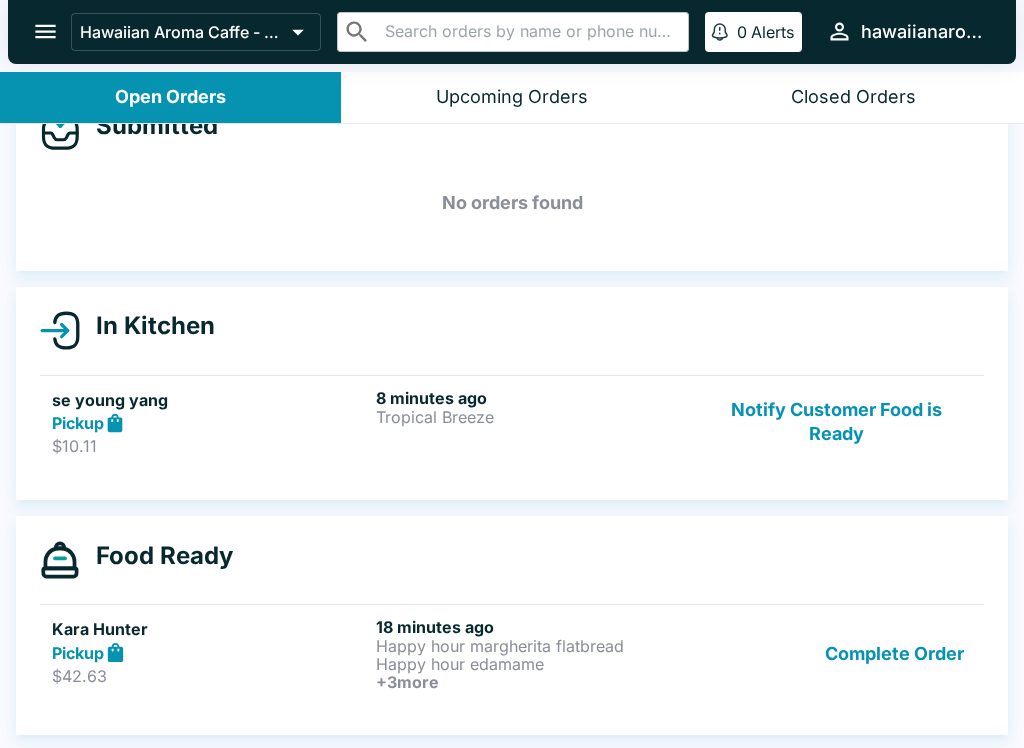 scroll, scrollTop: 53, scrollLeft: 0, axis: vertical 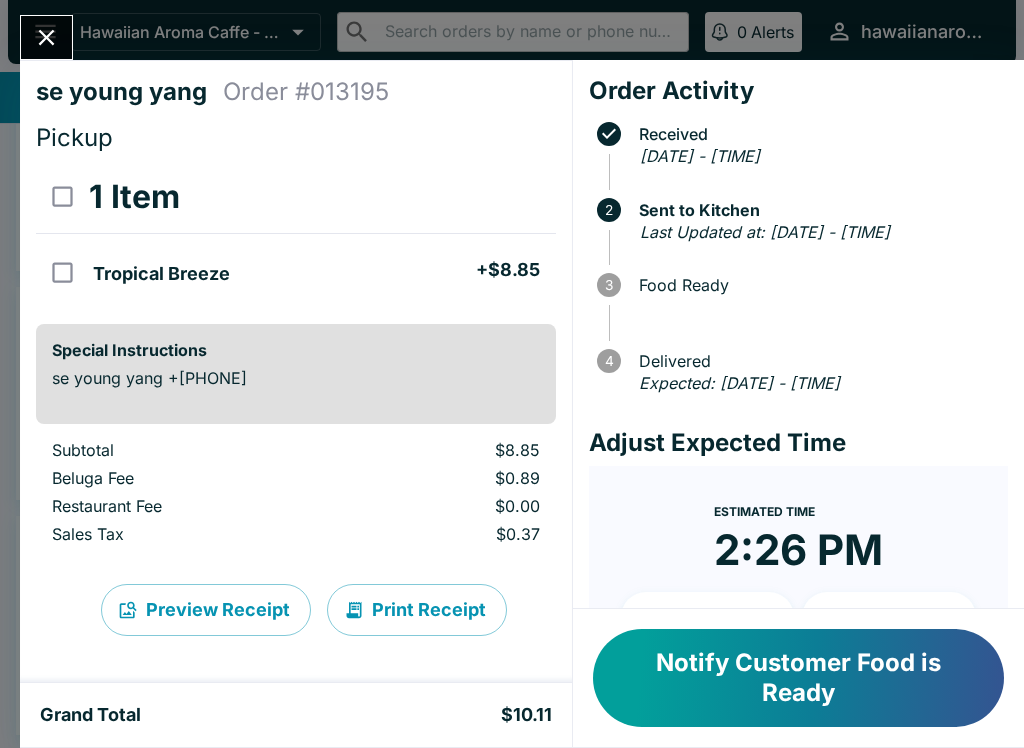 click on "Notify Customer Food is Ready" at bounding box center [798, 678] 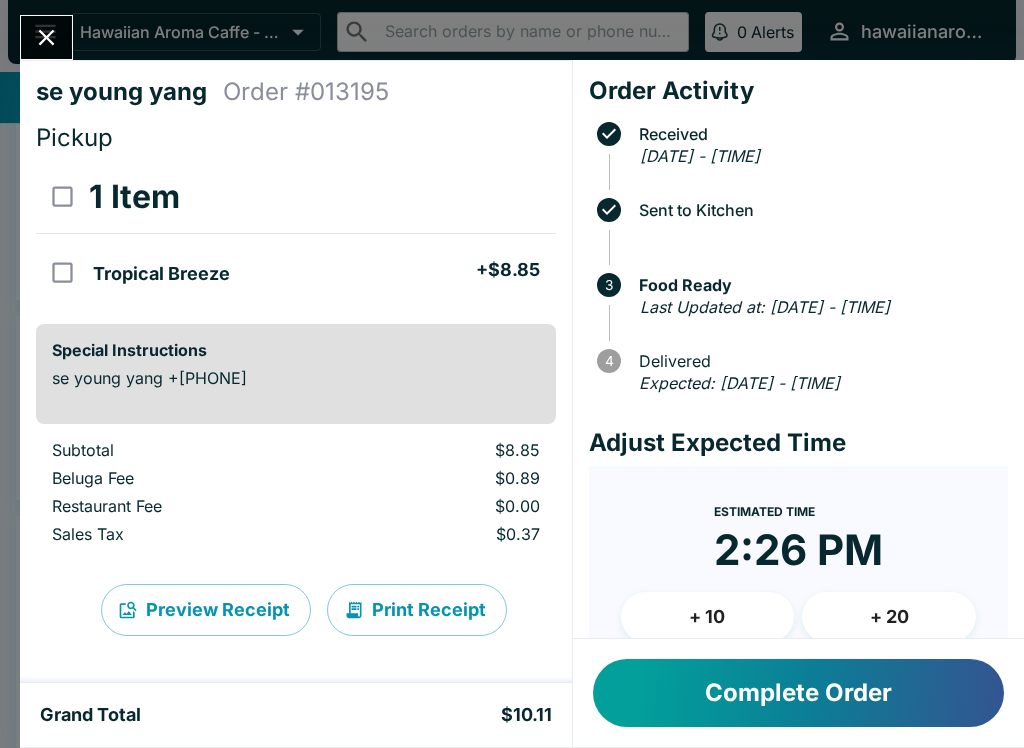 click 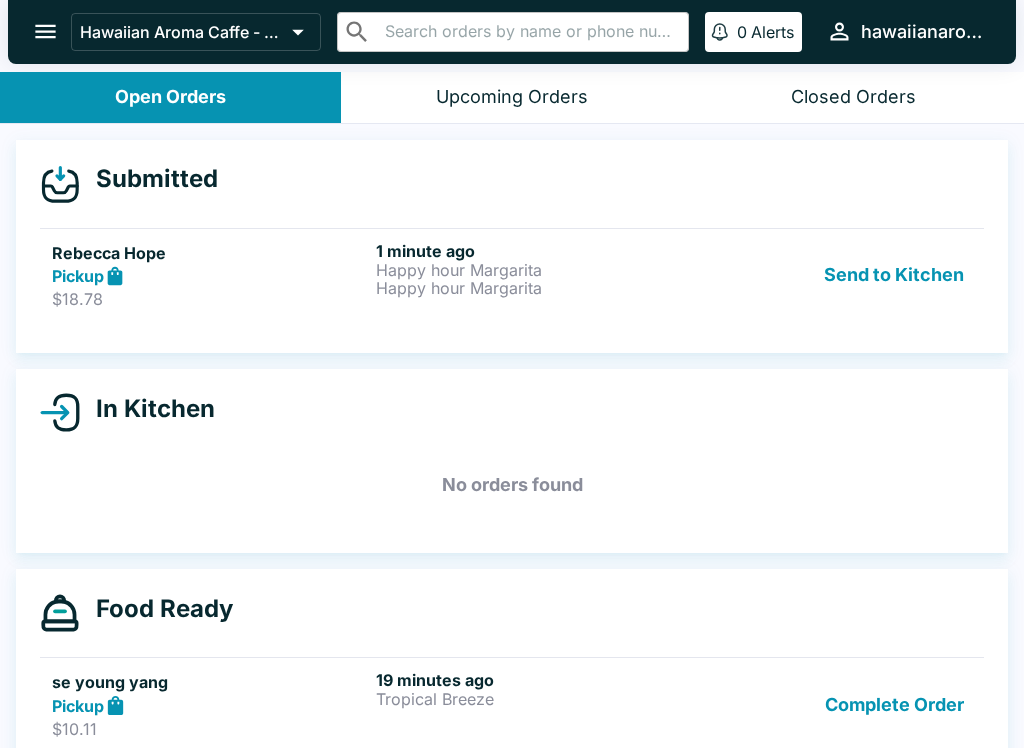 scroll, scrollTop: 0, scrollLeft: 0, axis: both 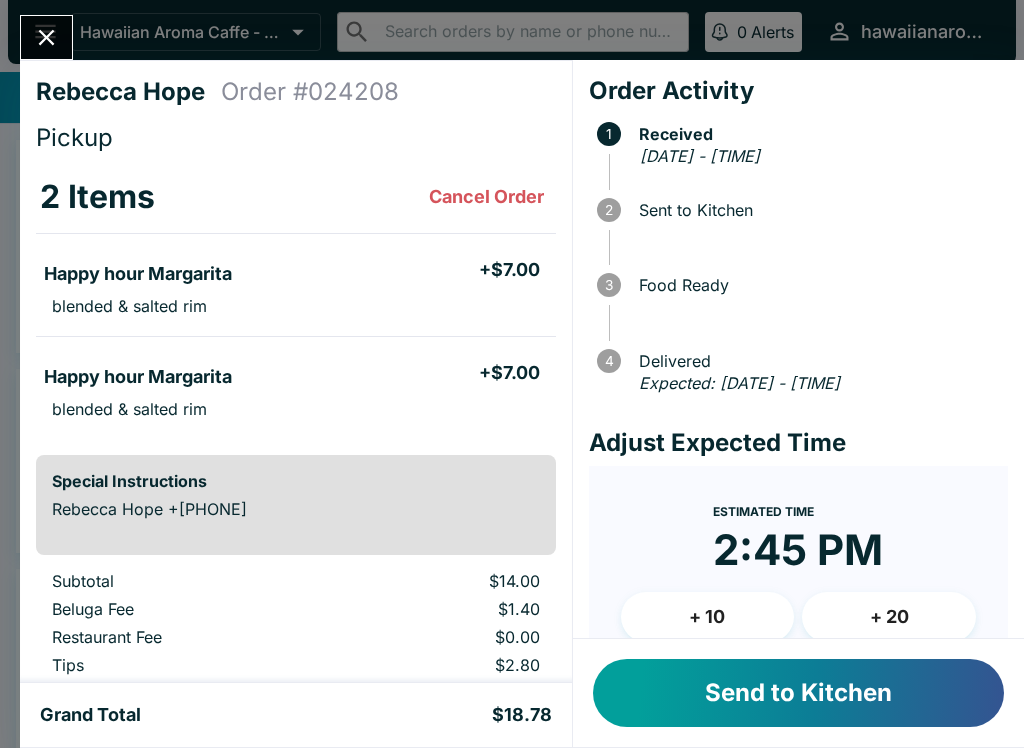 click on "Send to Kitchen" at bounding box center [798, 693] 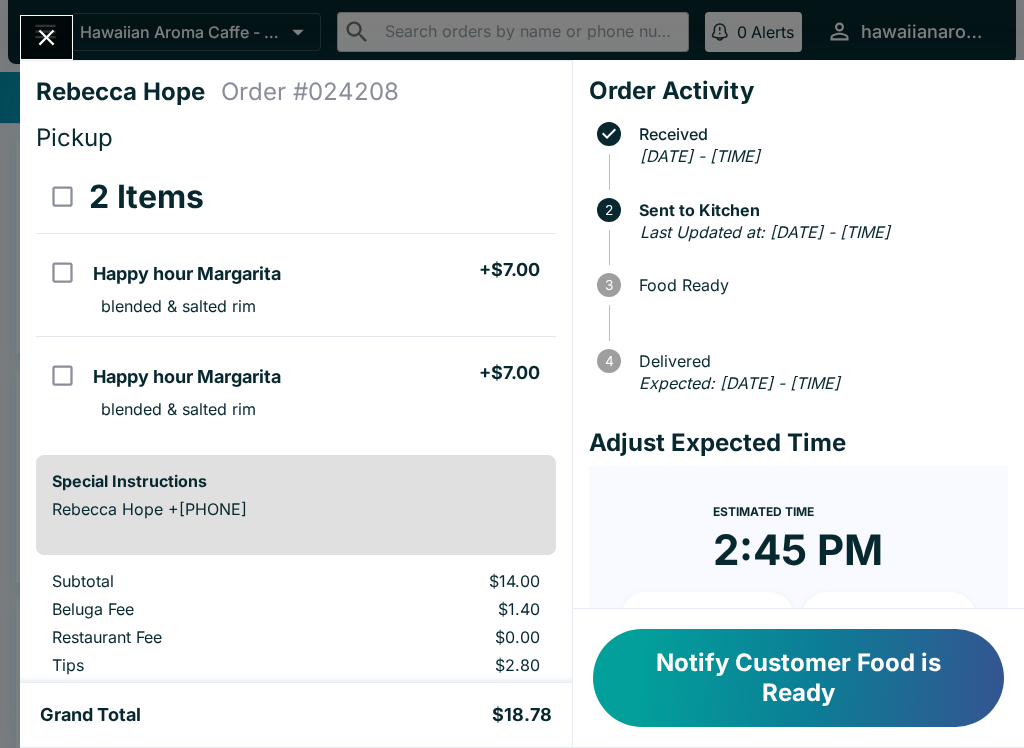 click at bounding box center (46, 37) 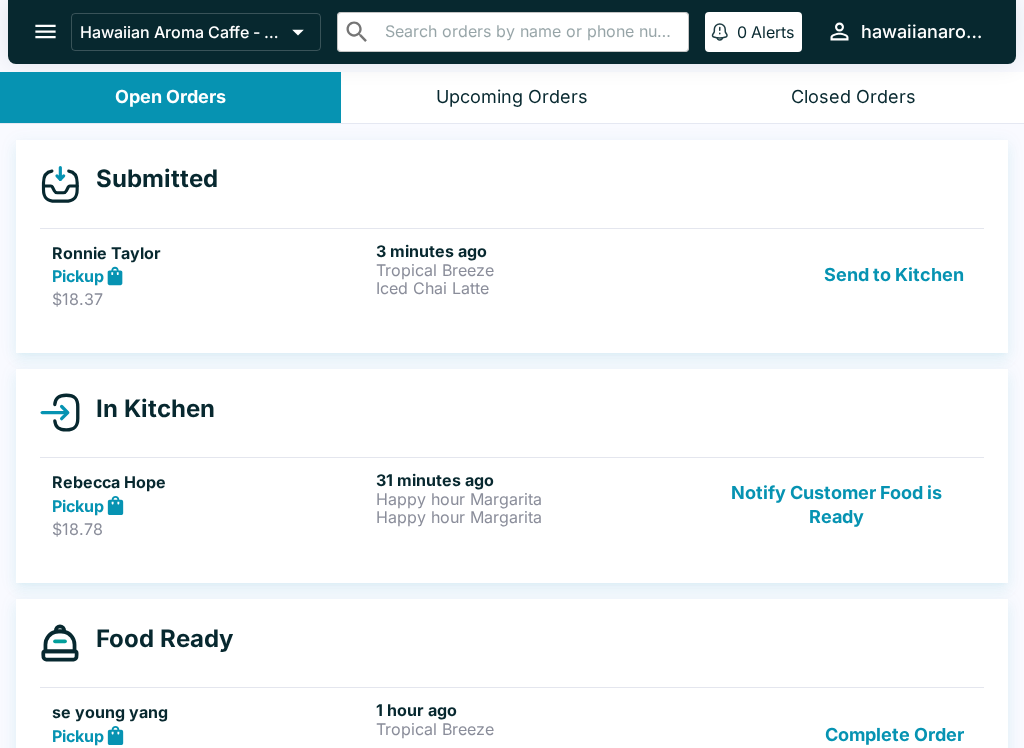 click on "Iced Chai Latte" at bounding box center (534, 288) 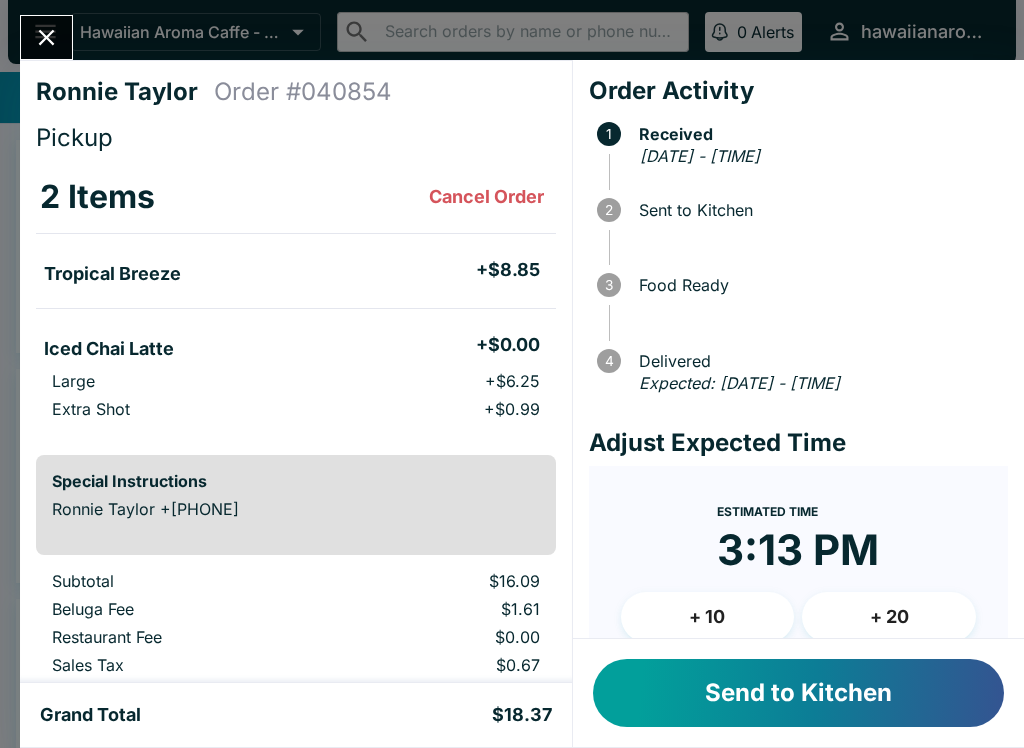 click on "Send to Kitchen" at bounding box center [798, 693] 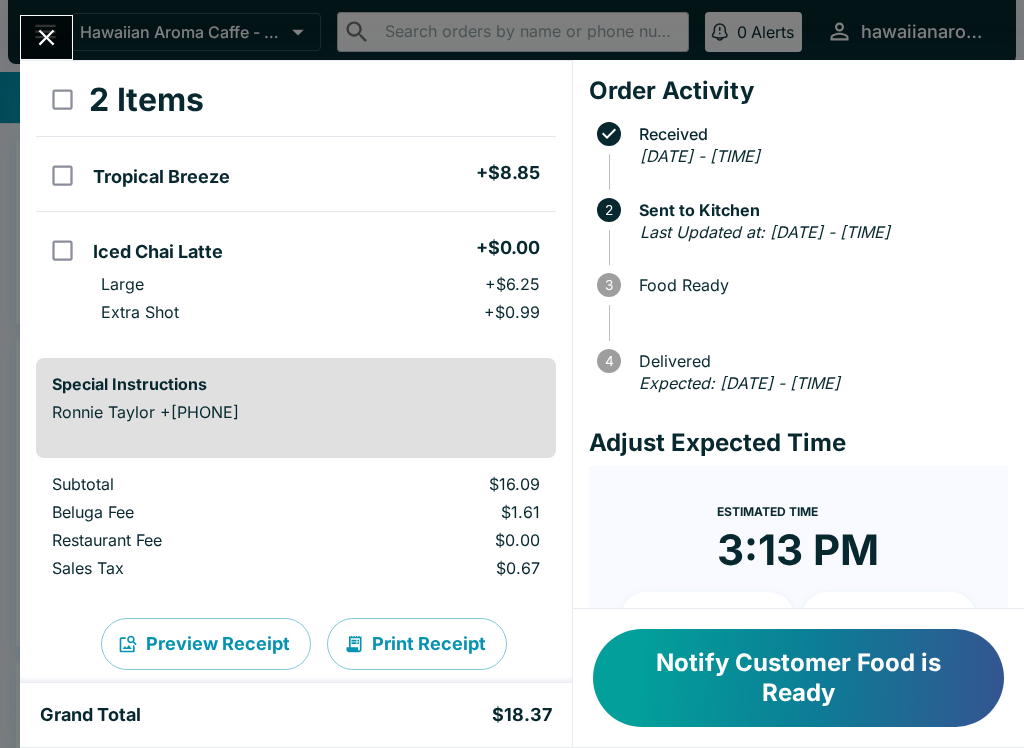 scroll, scrollTop: 100, scrollLeft: 0, axis: vertical 